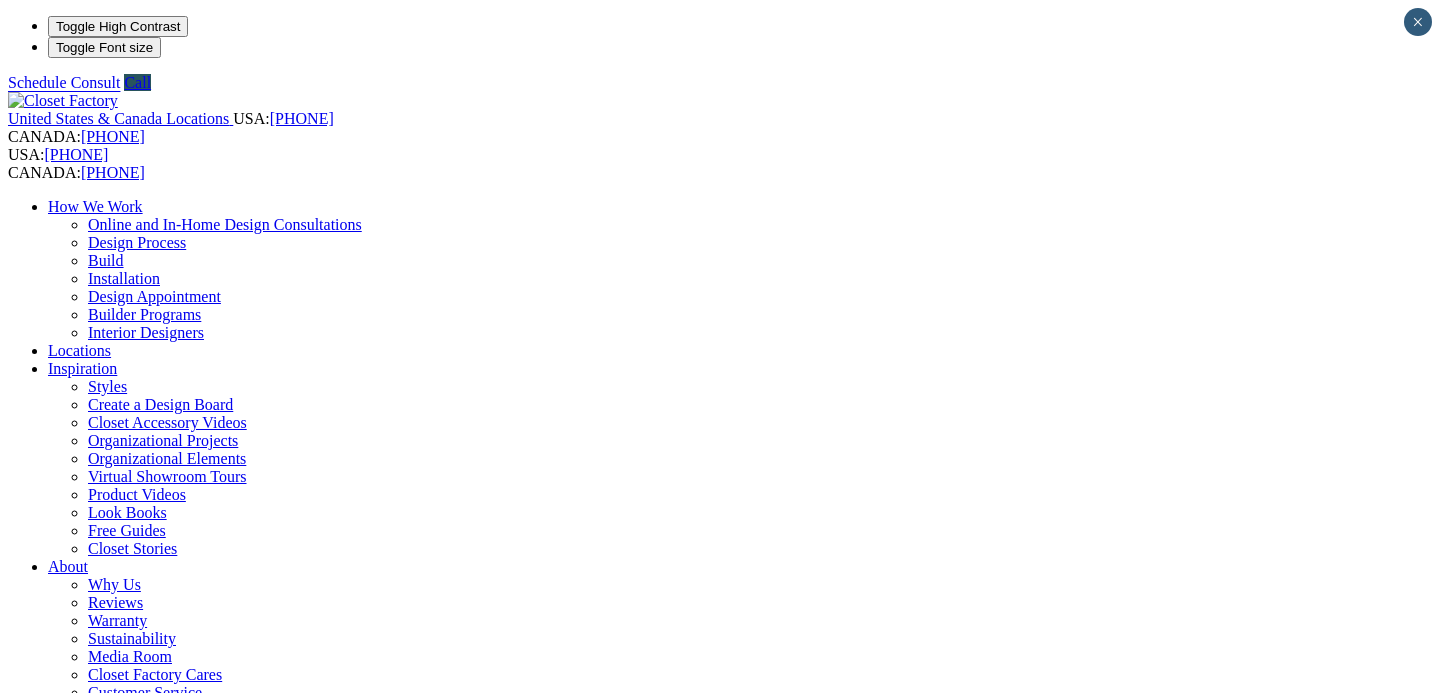 scroll, scrollTop: 2531, scrollLeft: 0, axis: vertical 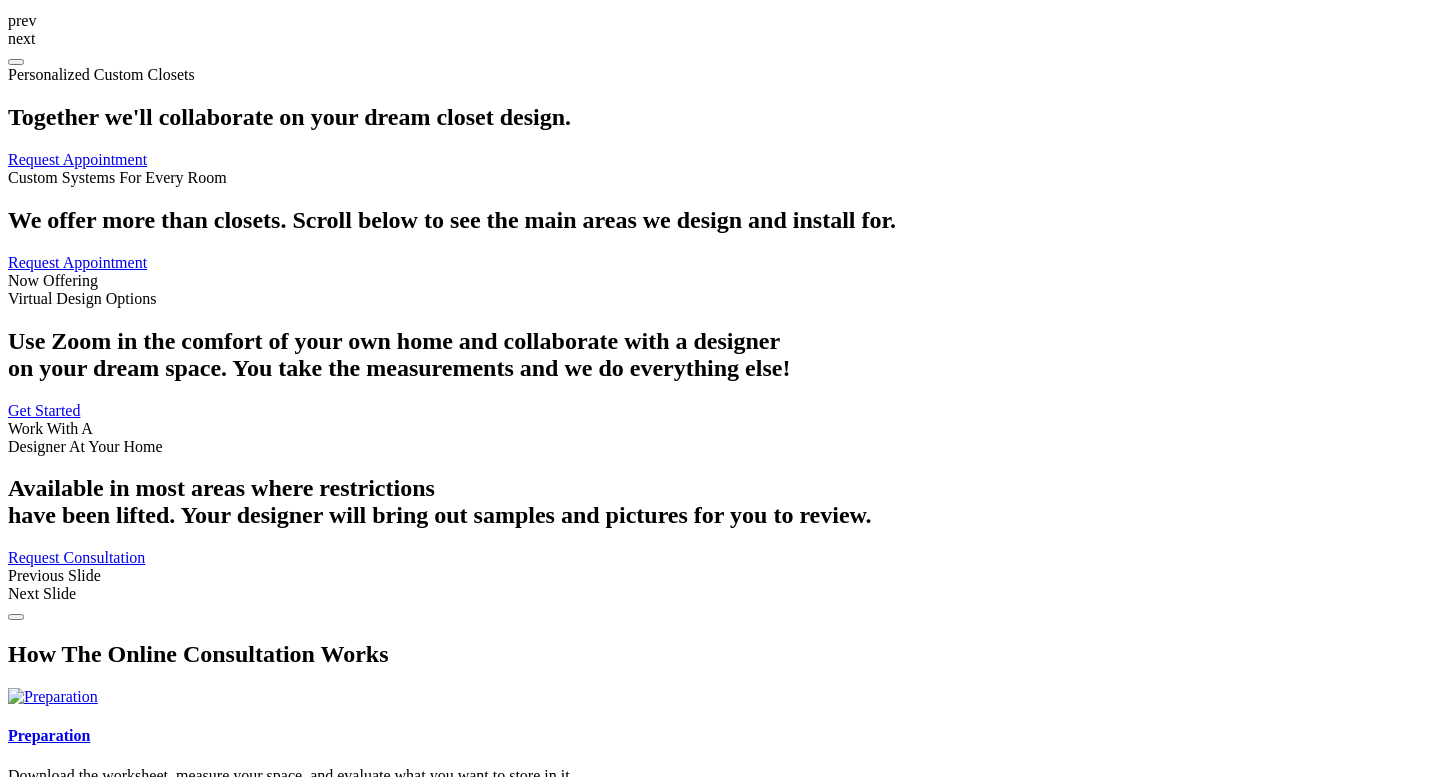 click on "See wall beds" at bounding box center [125, 1609] 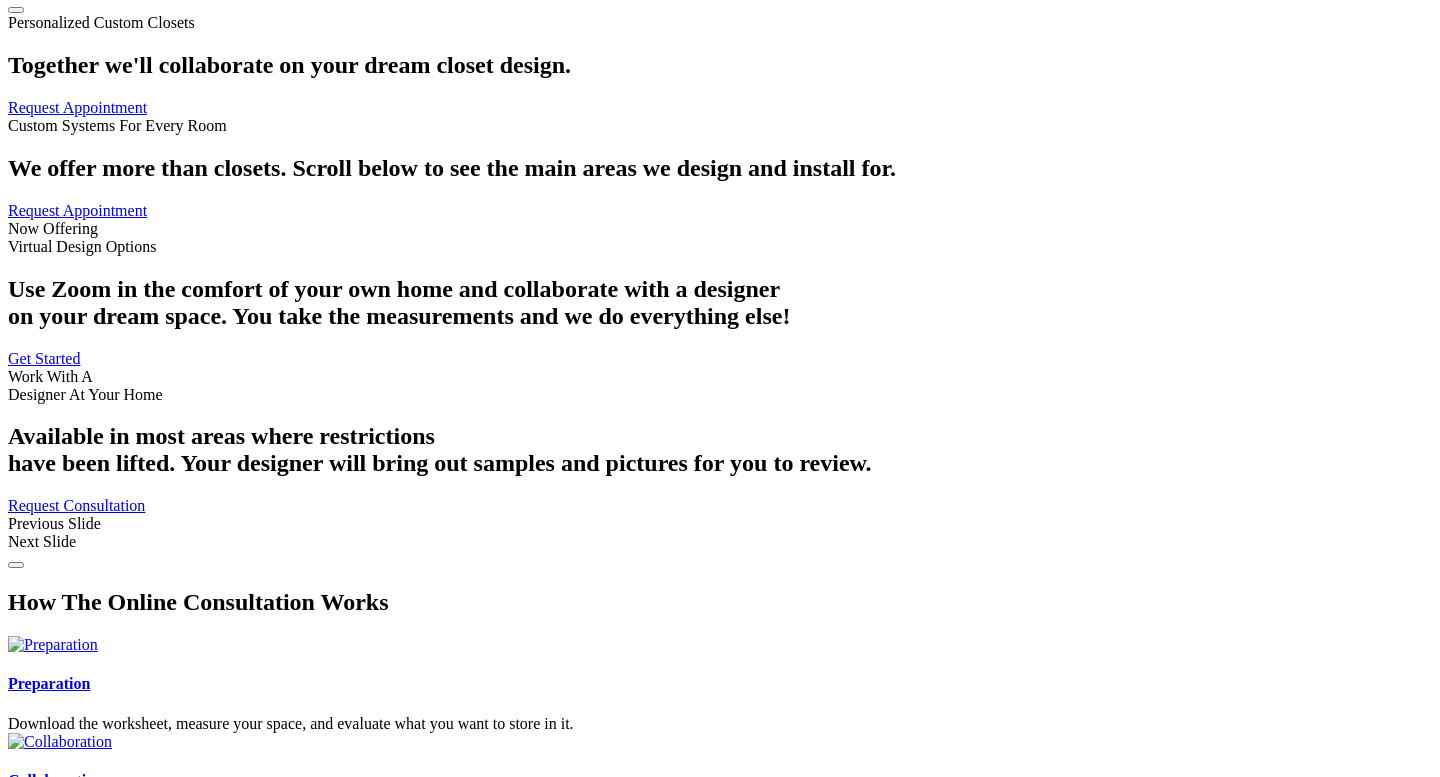 click on "Toggle High Contrast" at bounding box center (118, -2557) 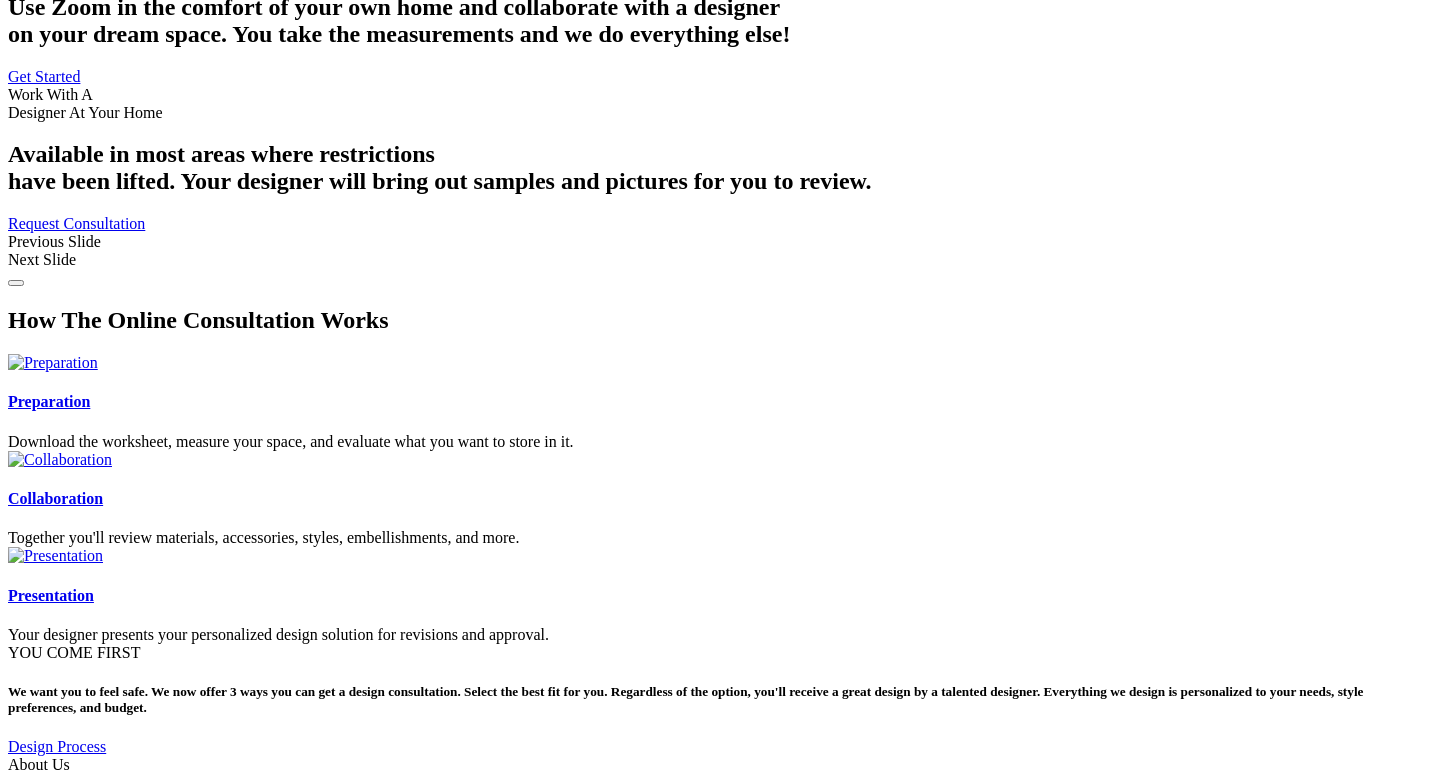 scroll, scrollTop: 2867, scrollLeft: 0, axis: vertical 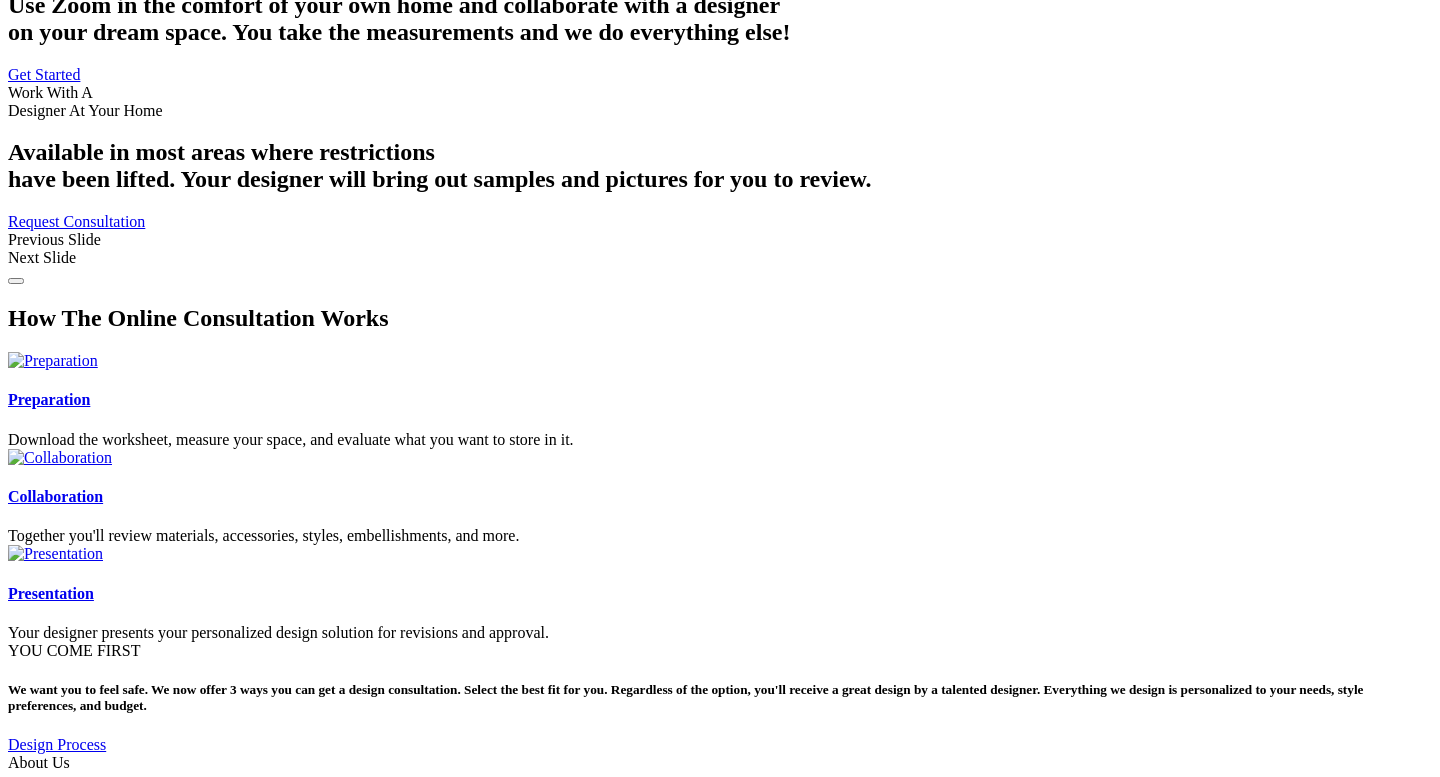 click at bounding box center [180, -2841] 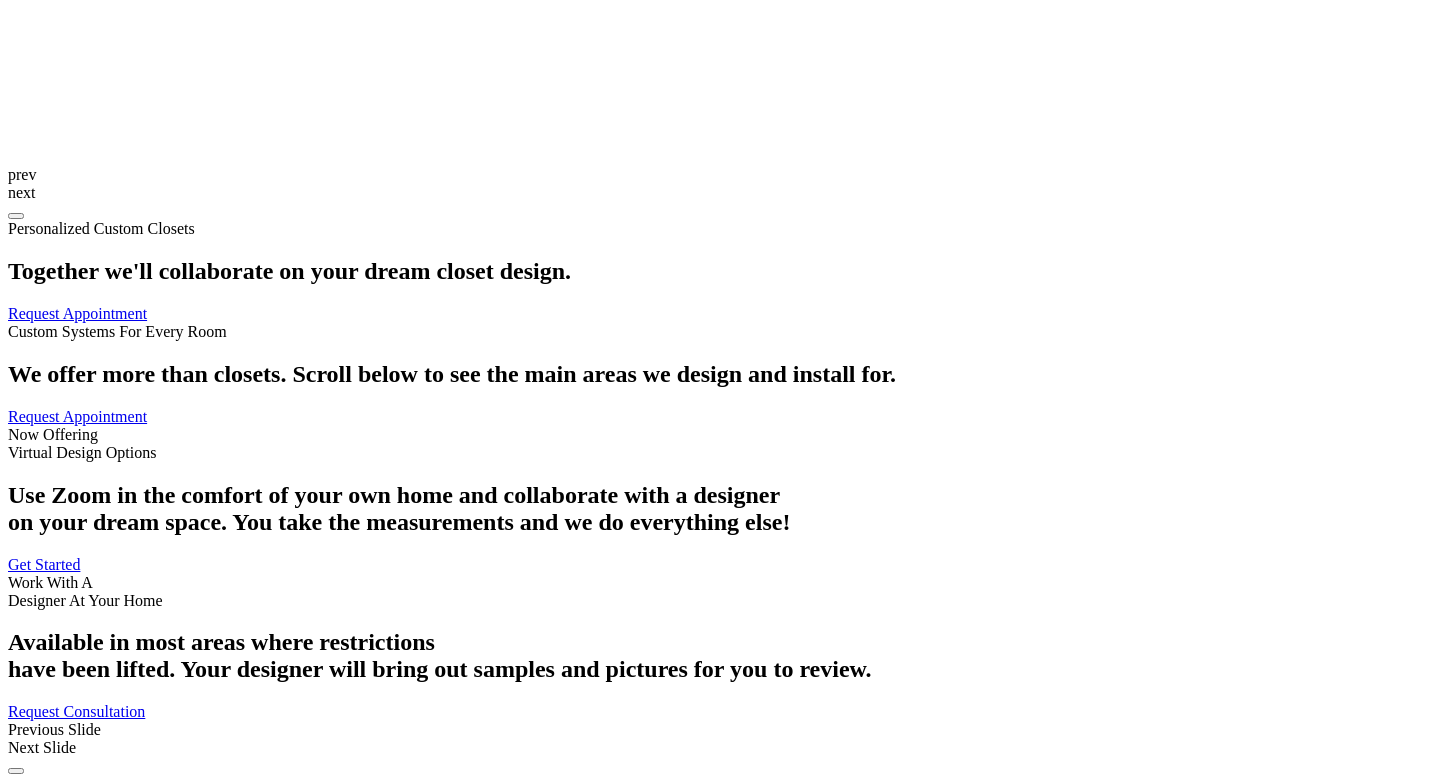 scroll, scrollTop: 2390, scrollLeft: 0, axis: vertical 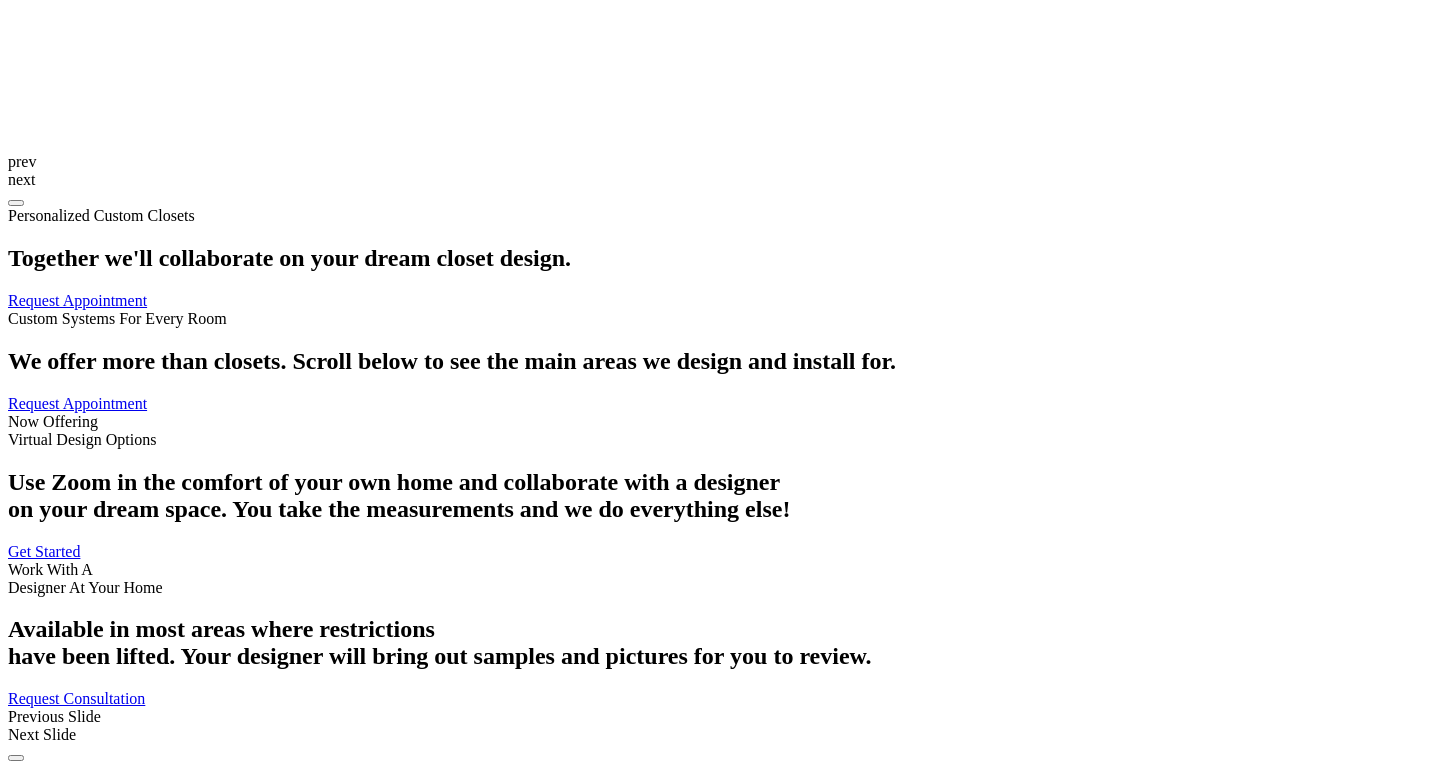 click on "Custom Closets
See closets" at bounding box center (720, 1571) 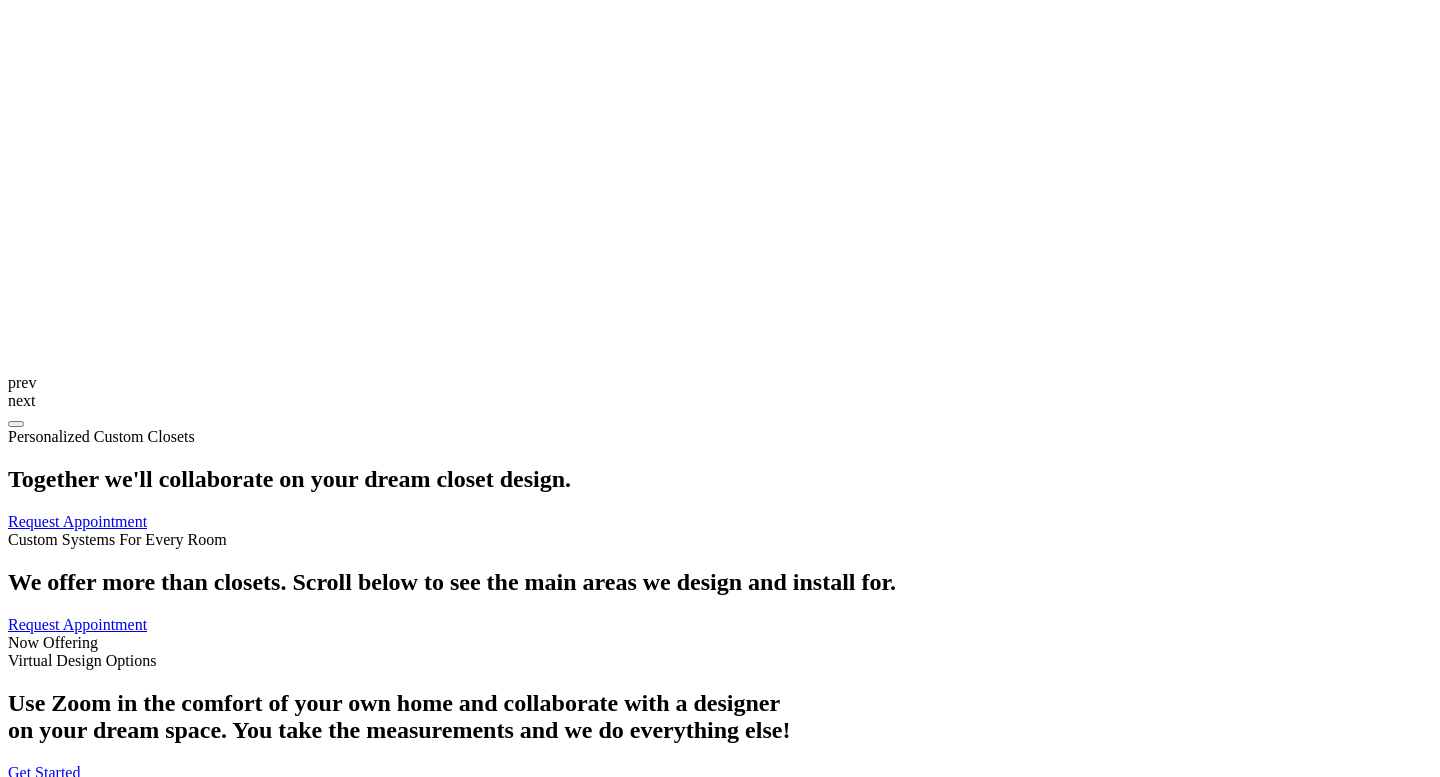 scroll, scrollTop: 2044, scrollLeft: 0, axis: vertical 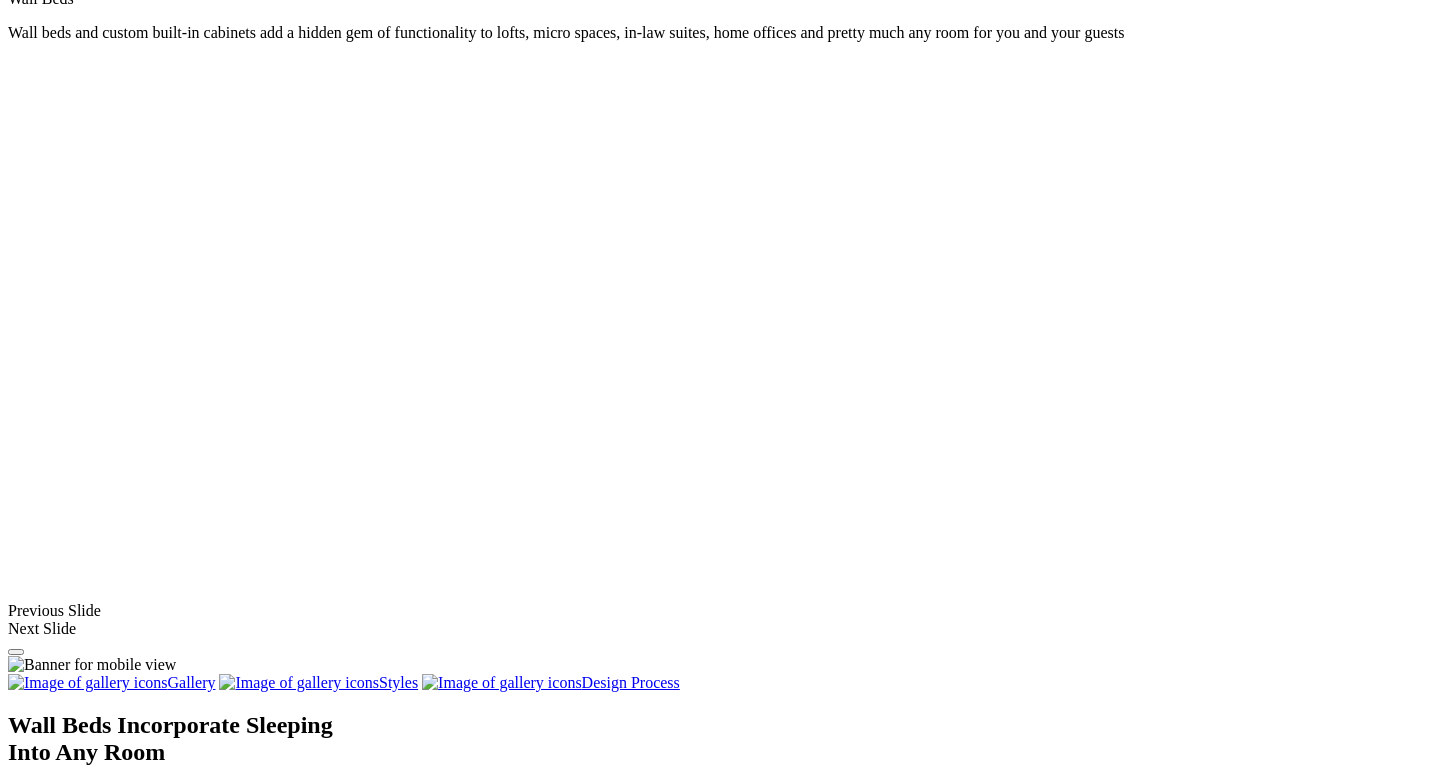 click at bounding box center (109, 1550) 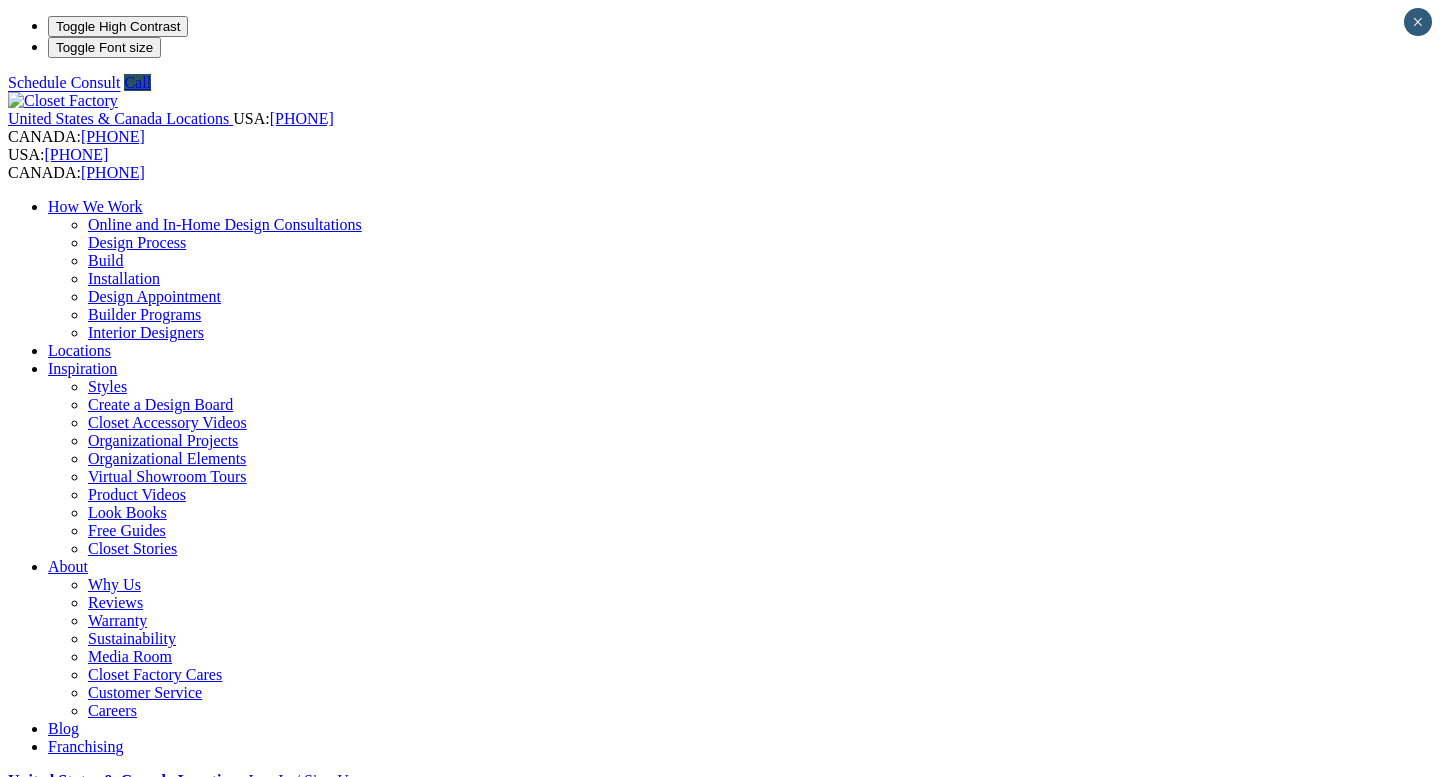 scroll, scrollTop: 0, scrollLeft: 0, axis: both 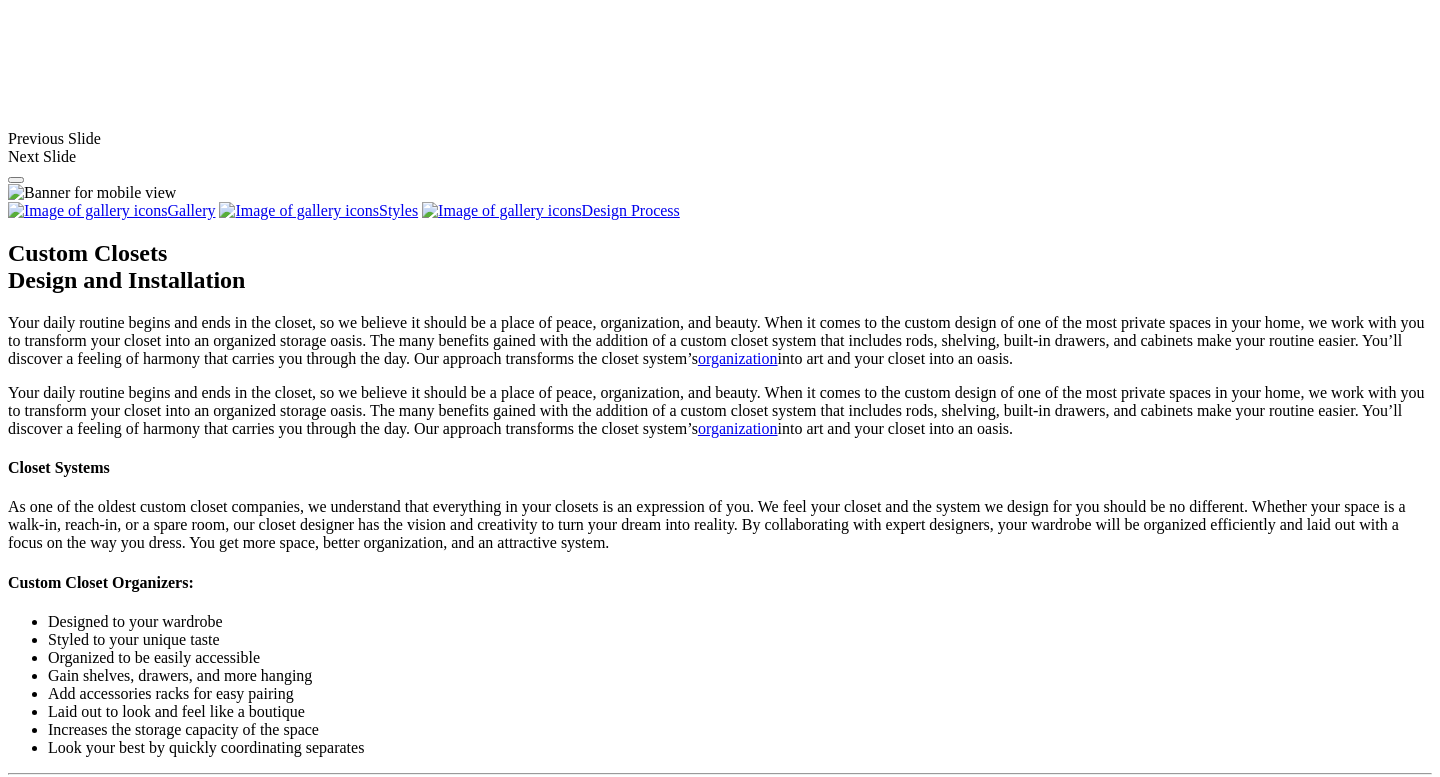 click on "Load More" at bounding box center (44, 2333) 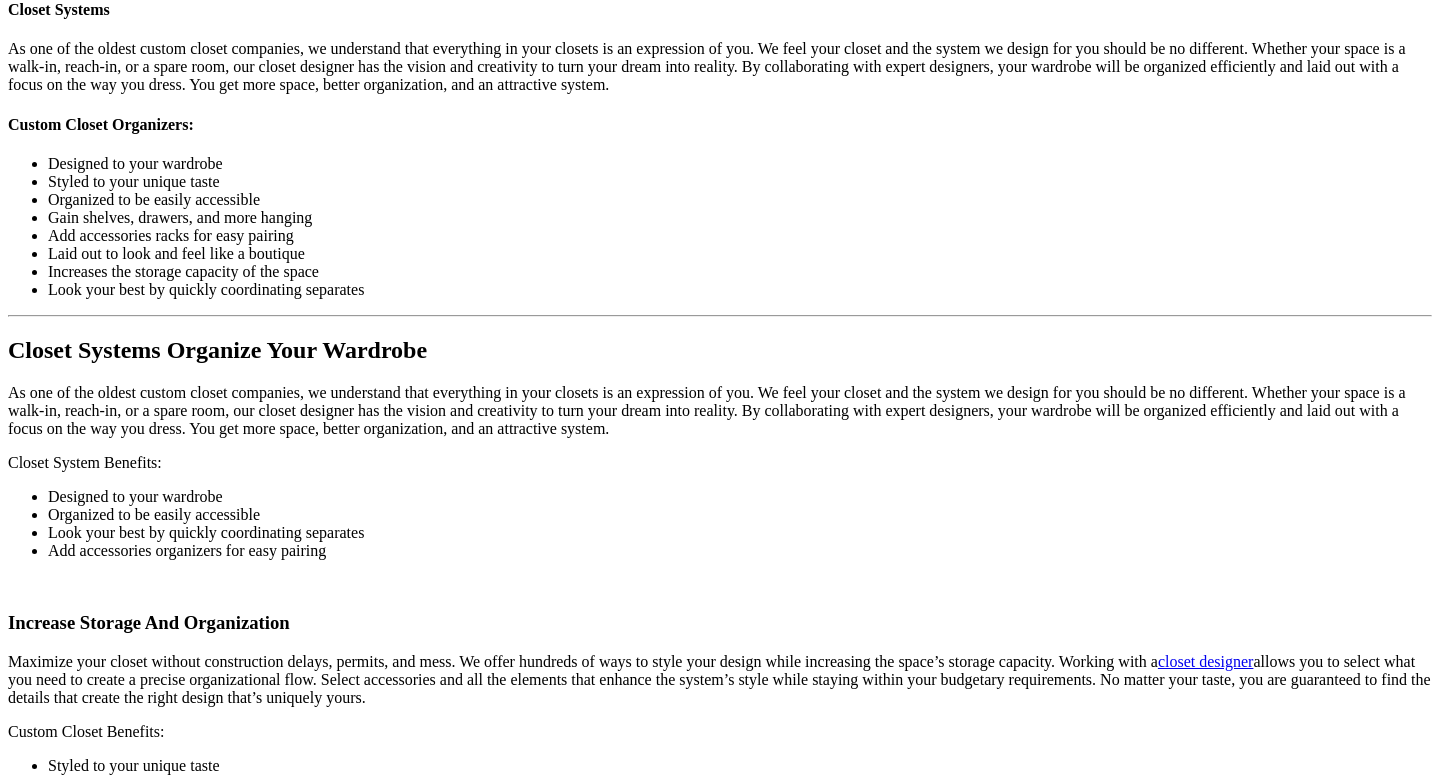 scroll, scrollTop: 2338, scrollLeft: 0, axis: vertical 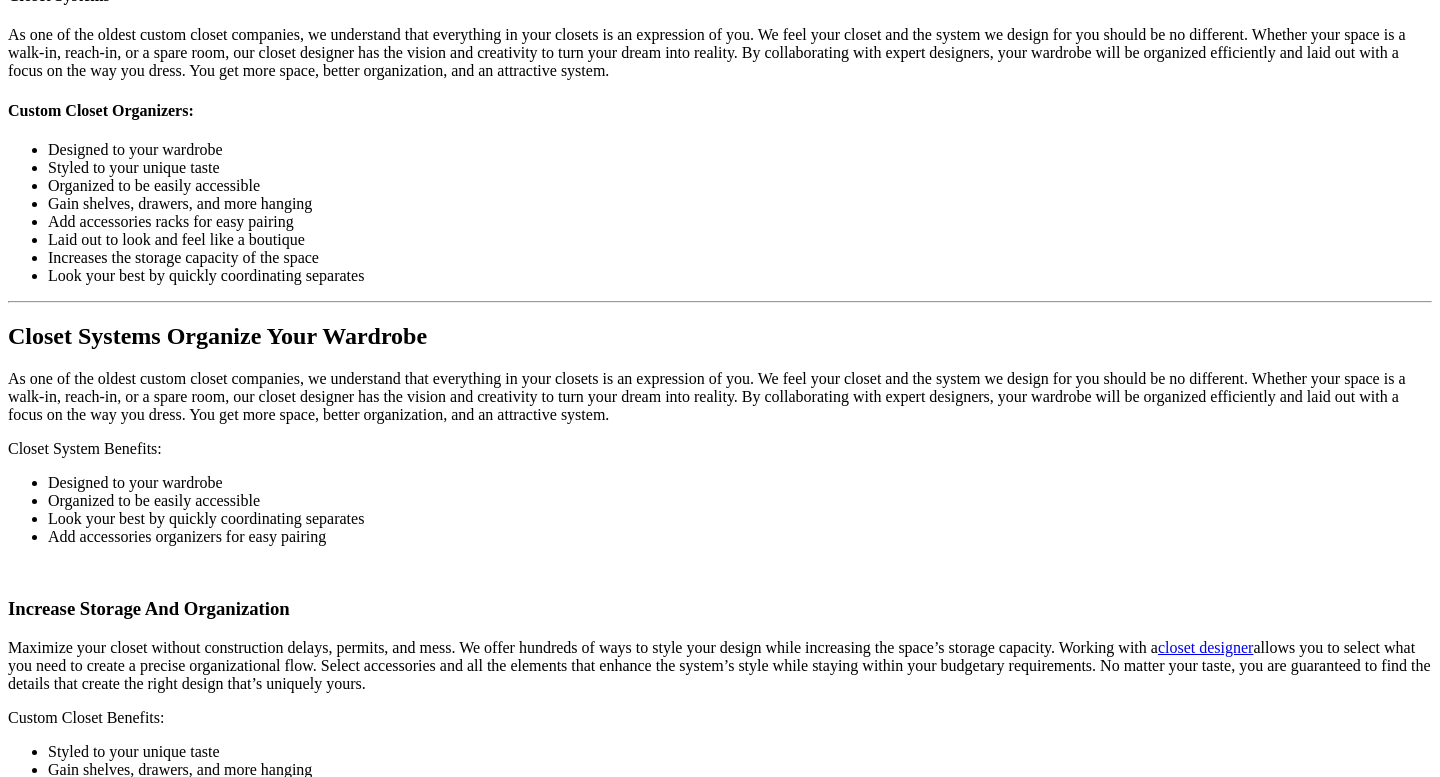 click on "Load More" at bounding box center [44, 2209] 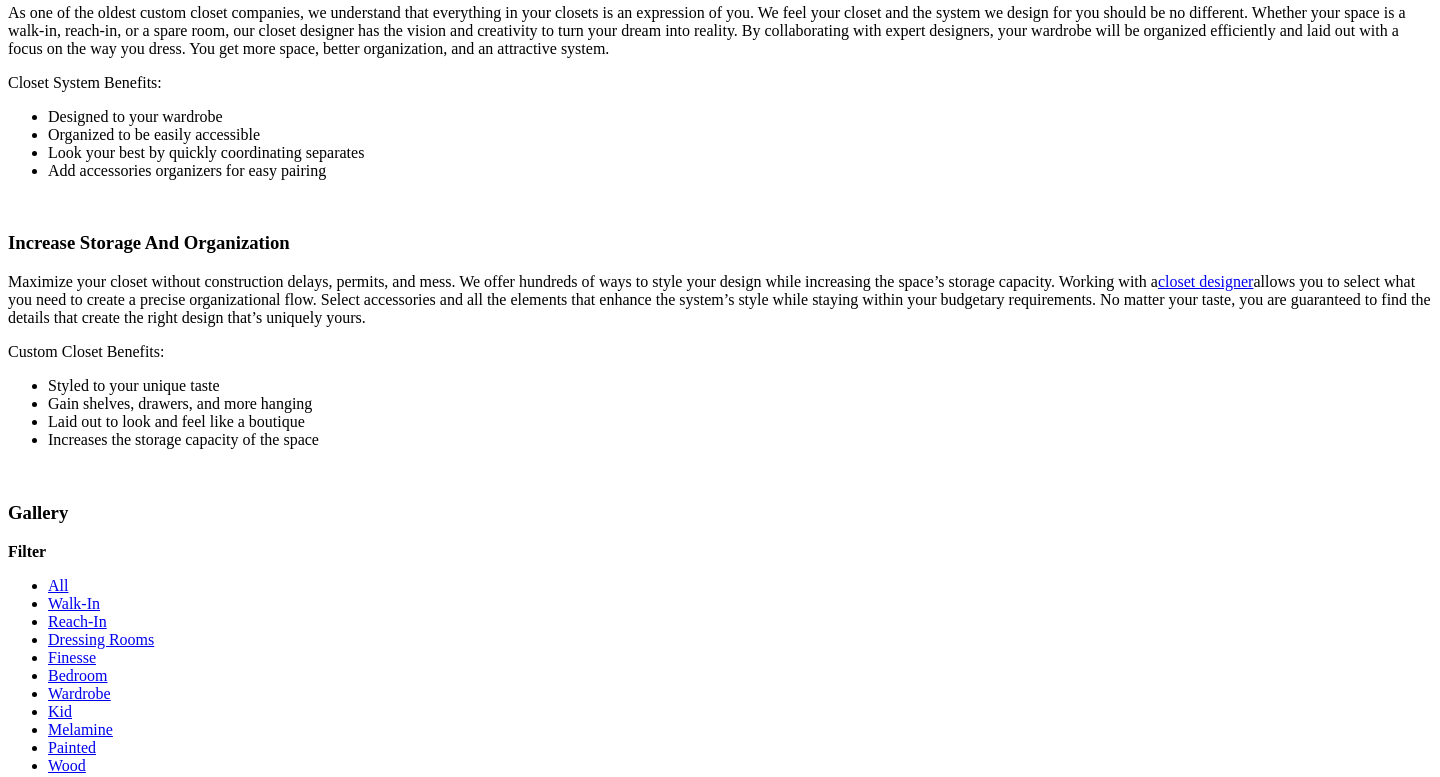 scroll, scrollTop: 2720, scrollLeft: 0, axis: vertical 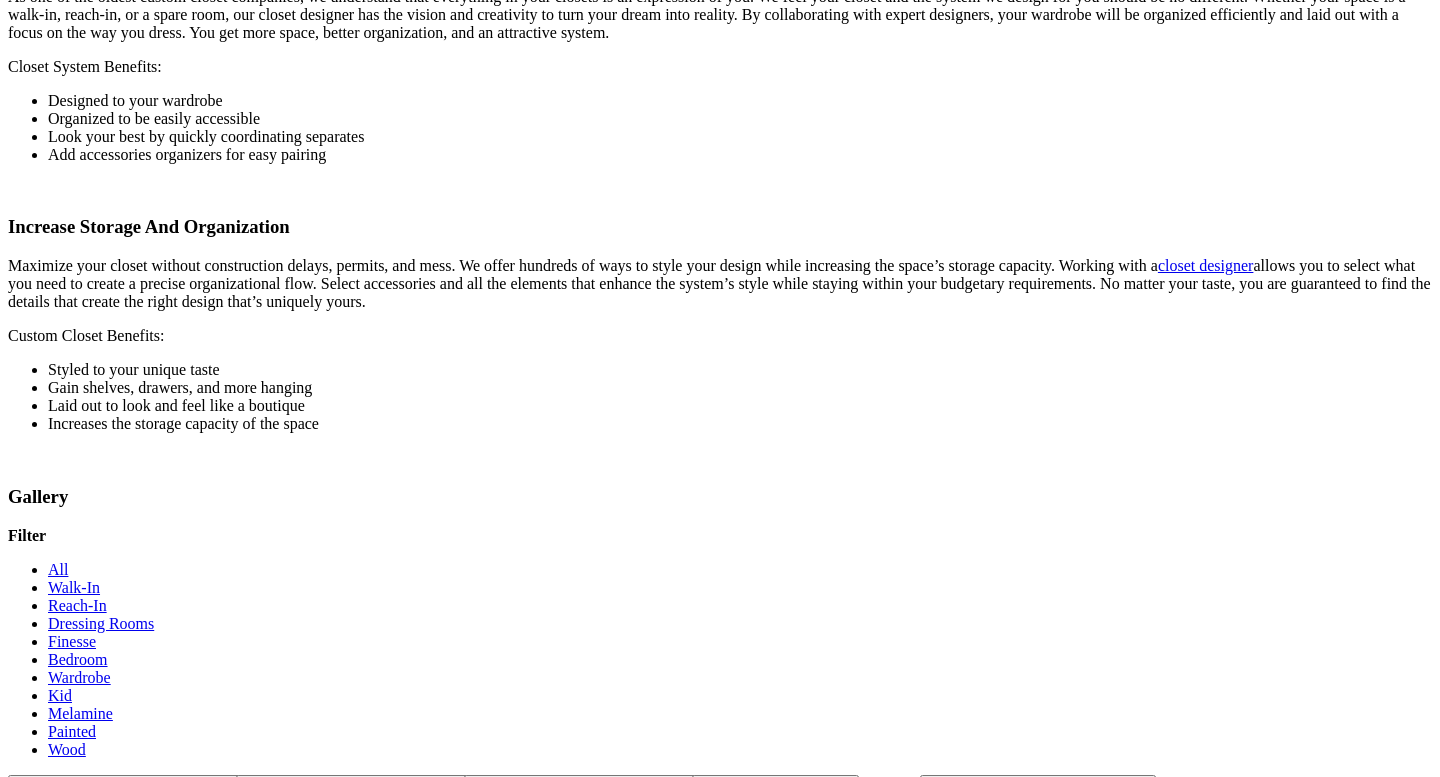 click on "Load More" at bounding box center [44, 2175] 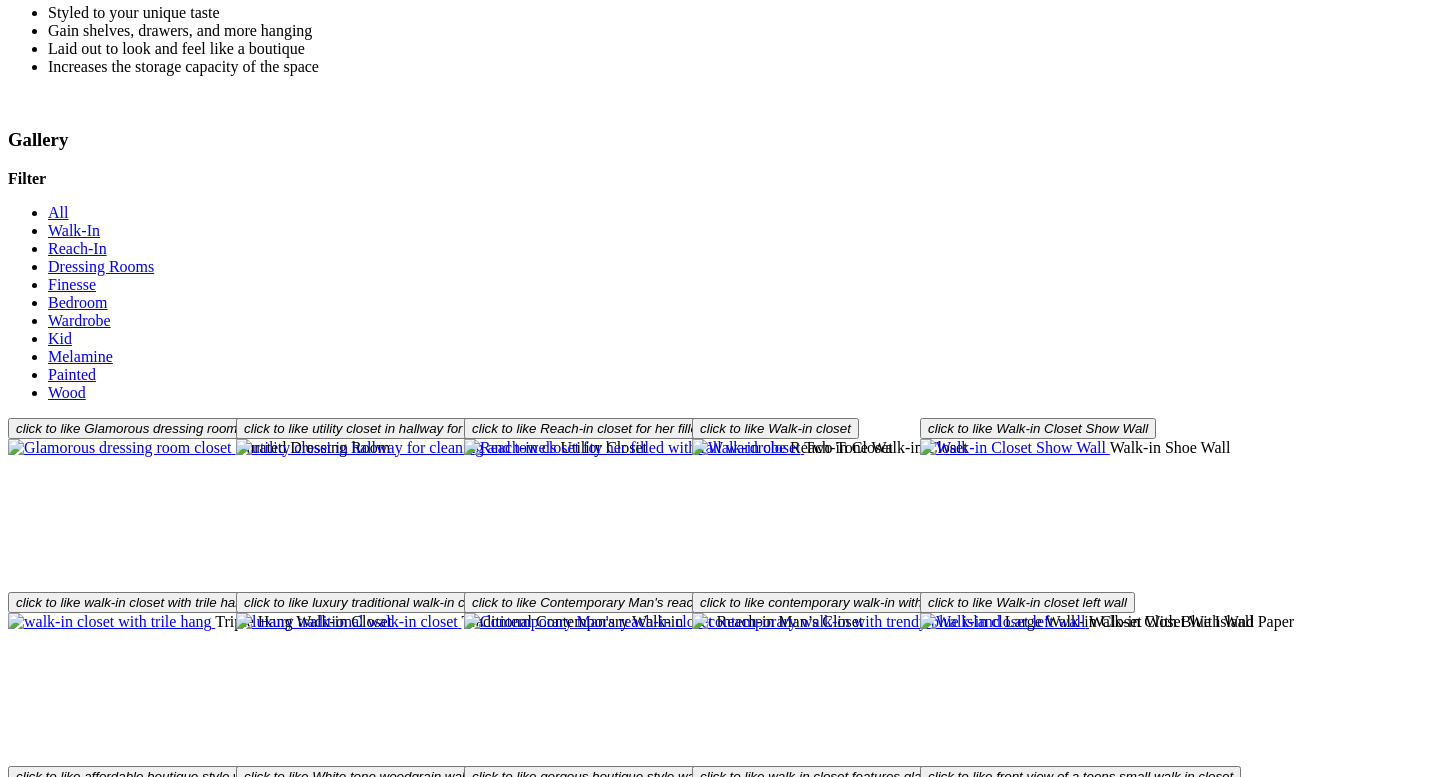 scroll, scrollTop: 3081, scrollLeft: 0, axis: vertical 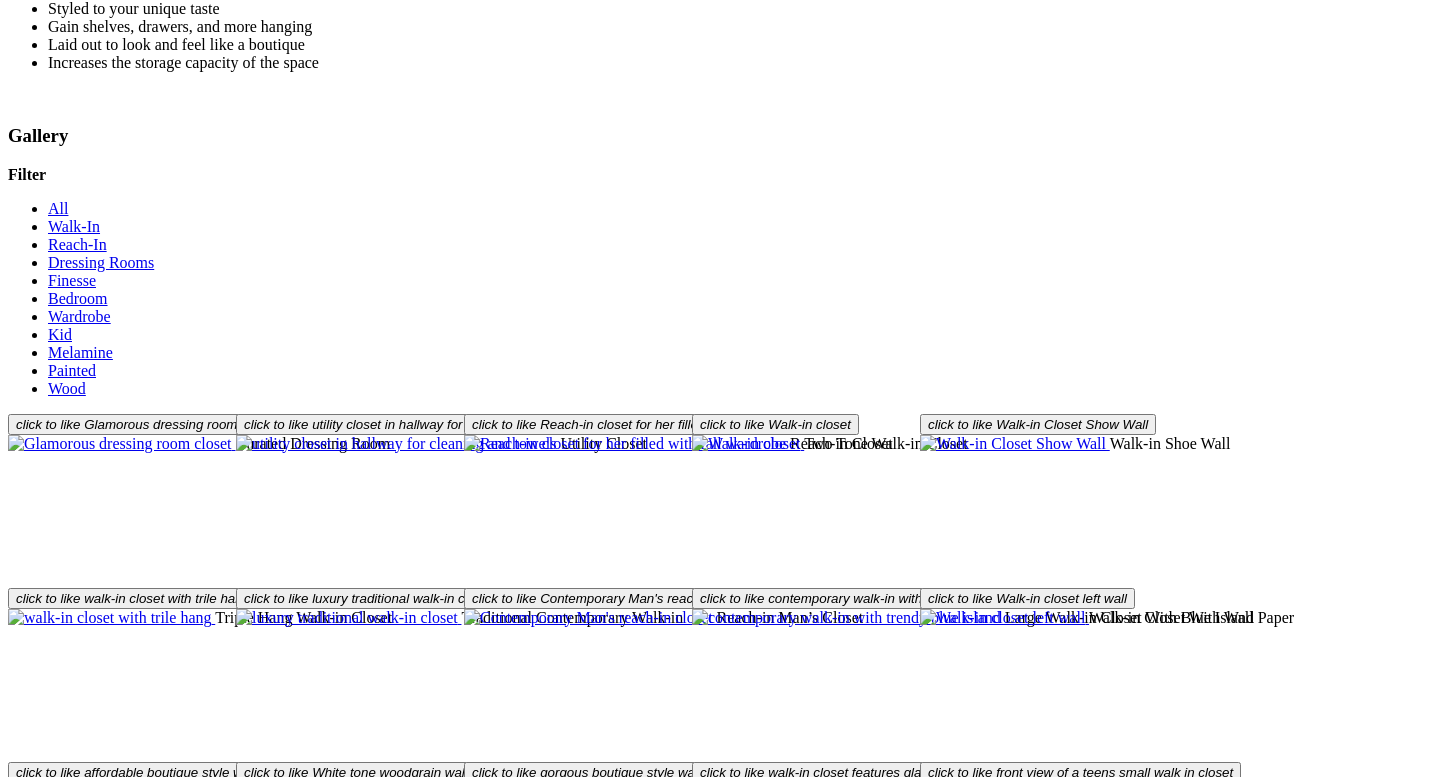click at bounding box center [1038, 1836] 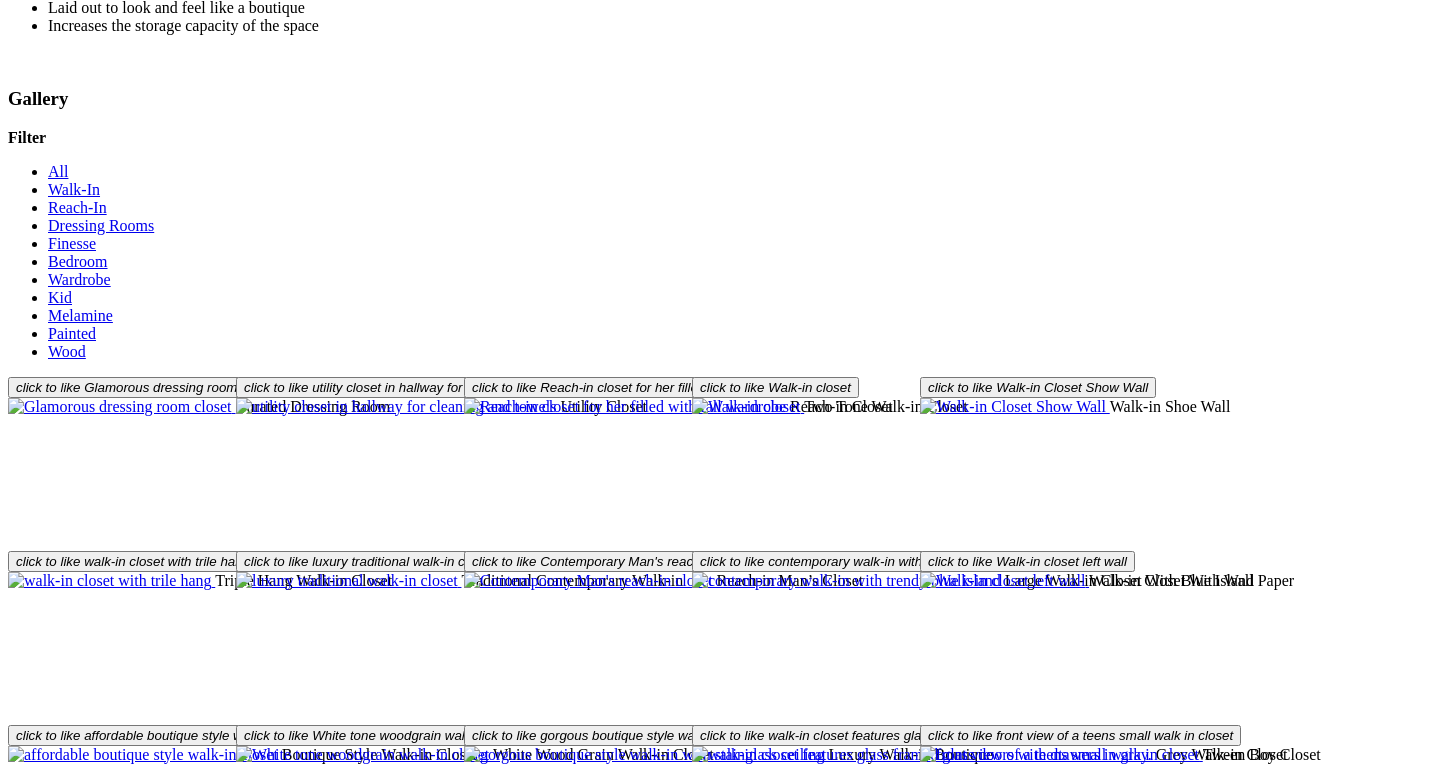 scroll, scrollTop: 3124, scrollLeft: 0, axis: vertical 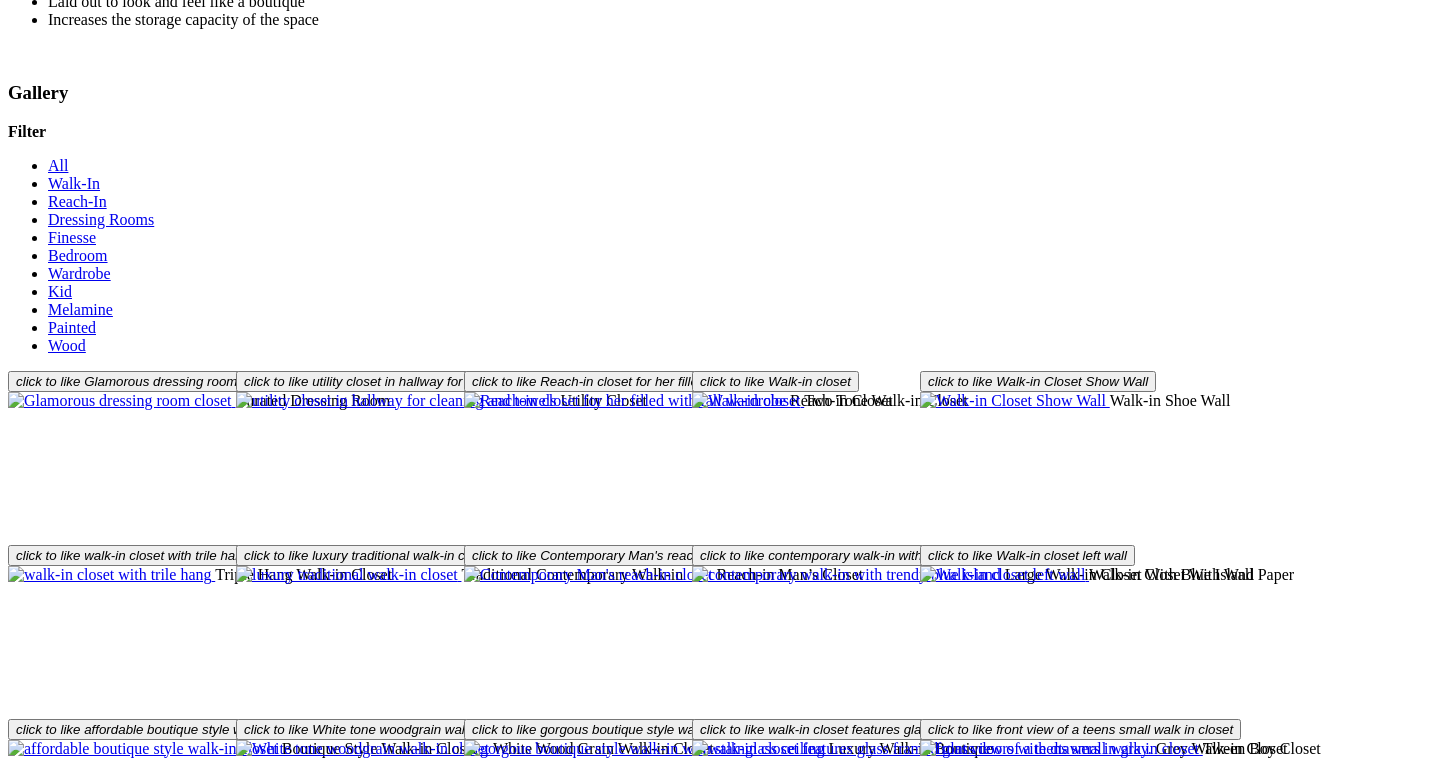 click on "Load More" at bounding box center (44, 2119) 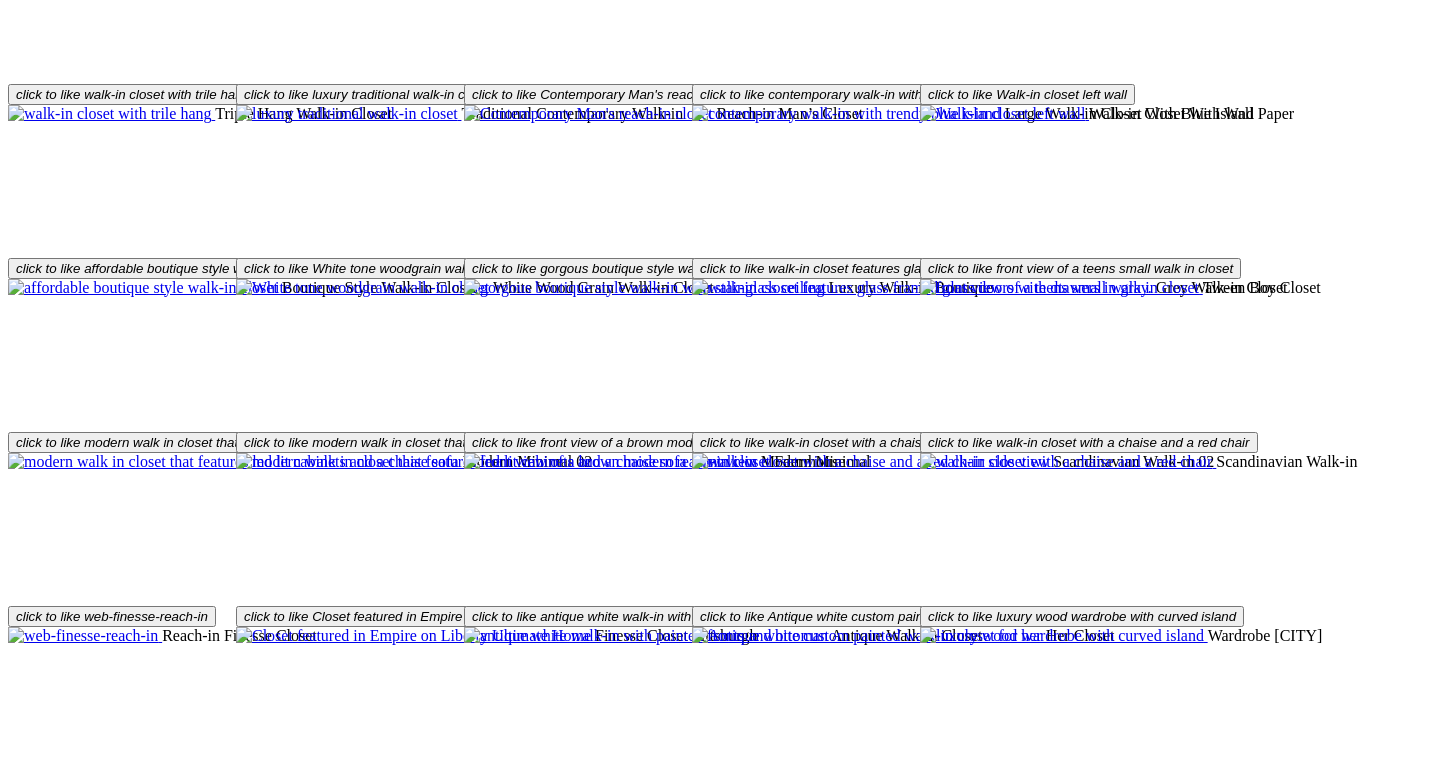 scroll, scrollTop: 3601, scrollLeft: 0, axis: vertical 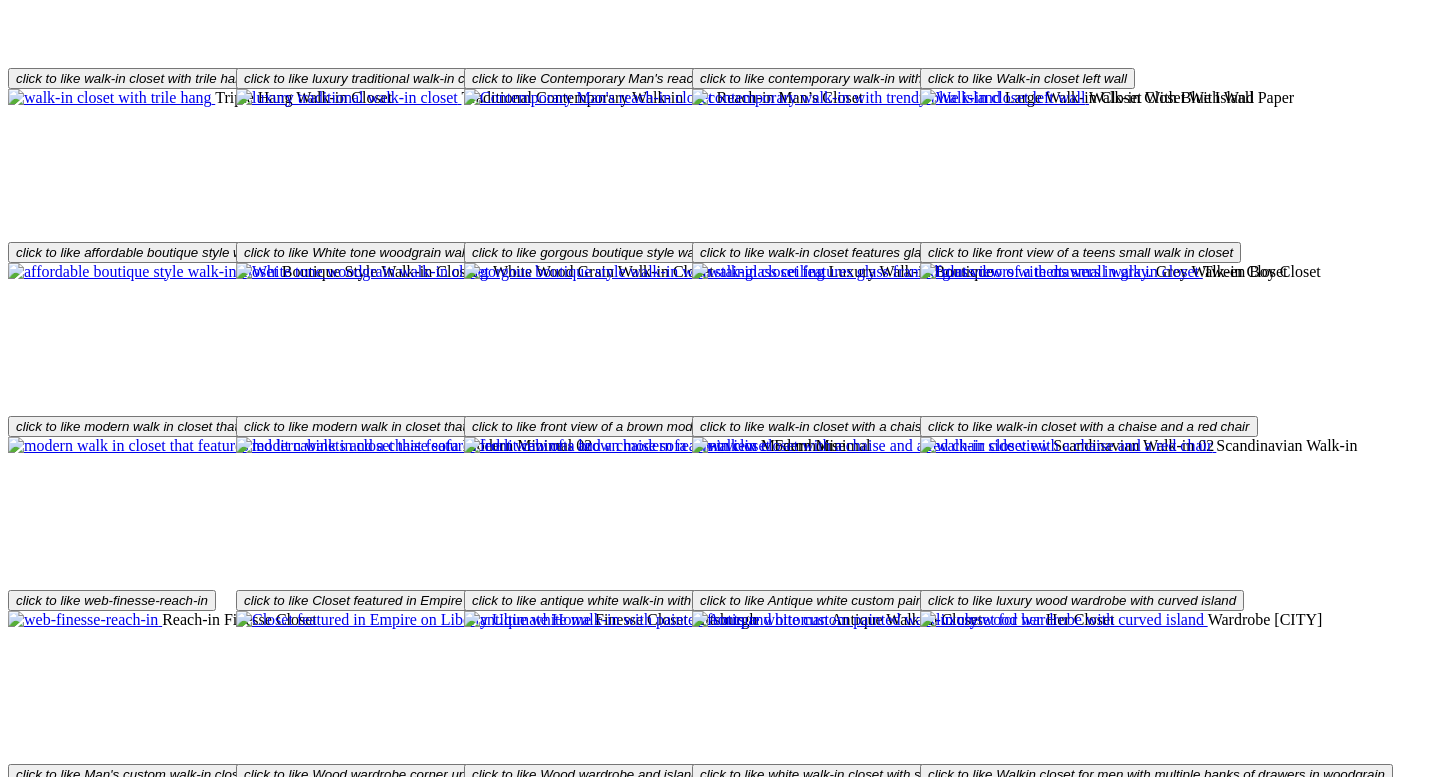 click on "Load More" at bounding box center (44, 1990) 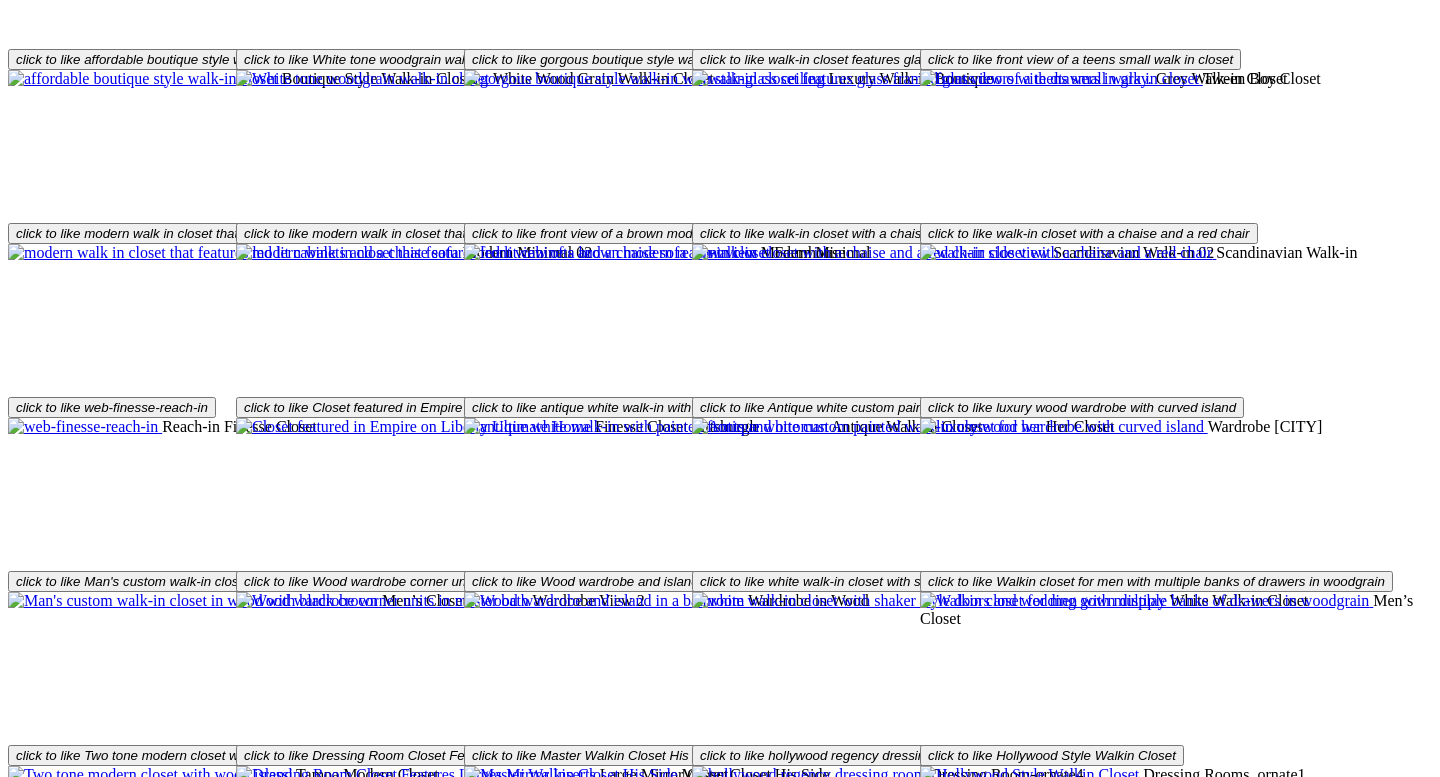 scroll, scrollTop: 3796, scrollLeft: 0, axis: vertical 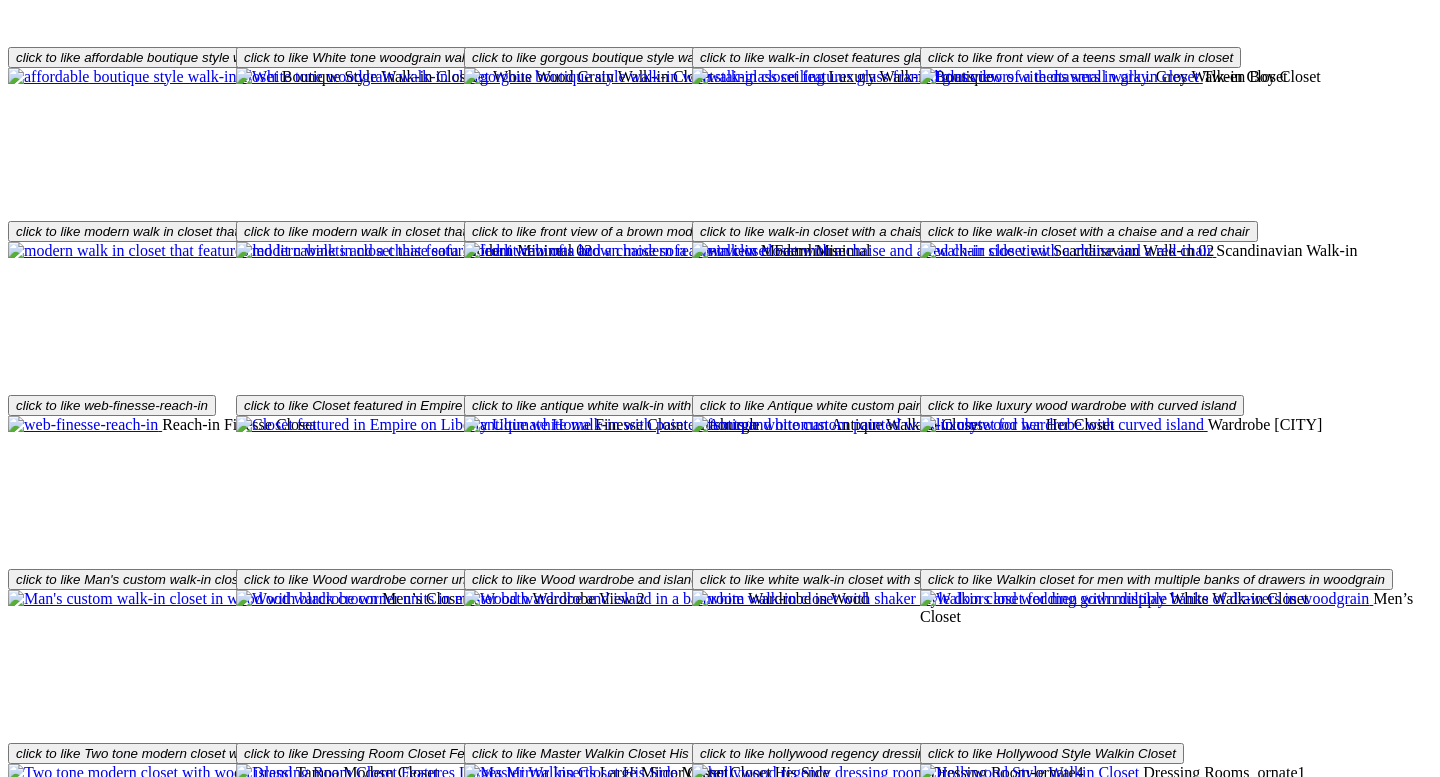 click on "Load More" at bounding box center (44, 2143) 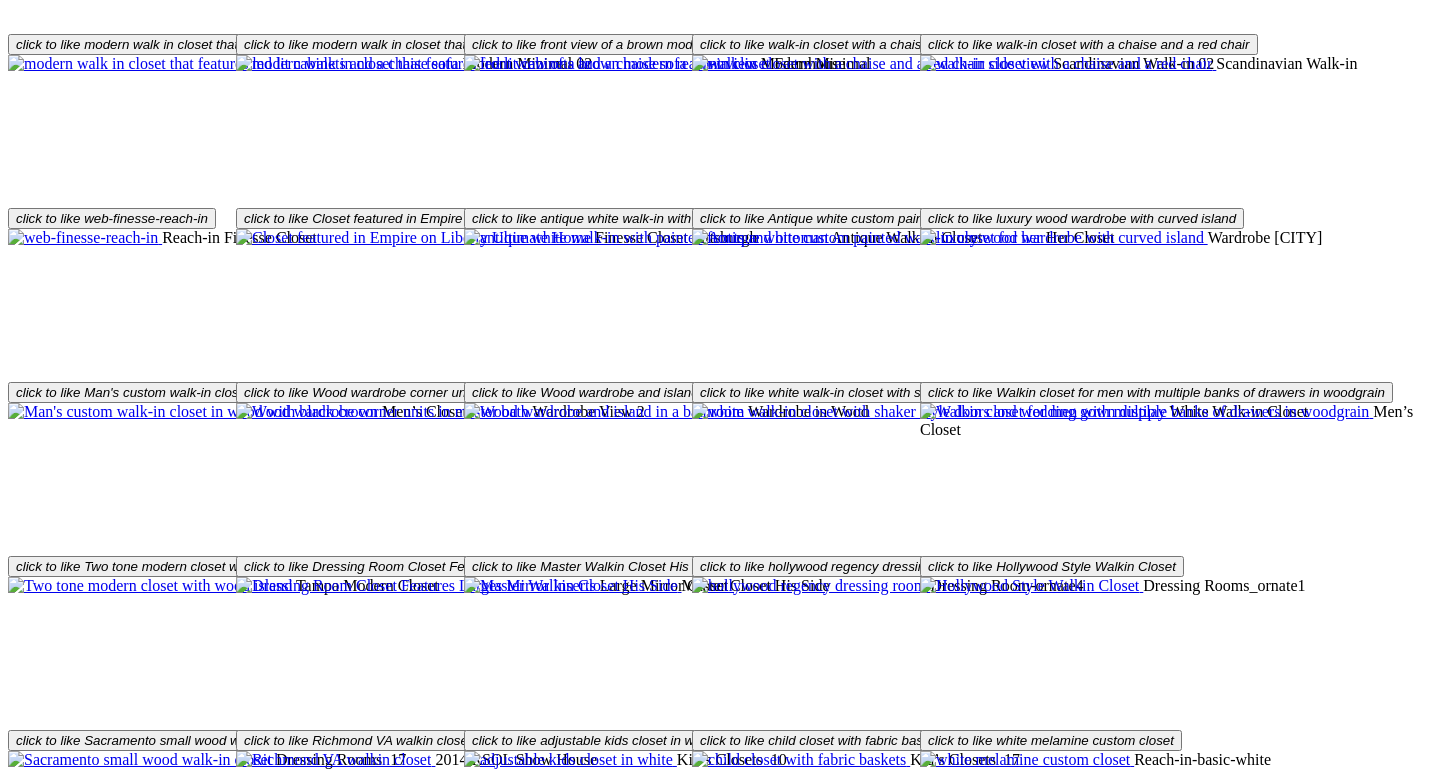 scroll, scrollTop: 3998, scrollLeft: 0, axis: vertical 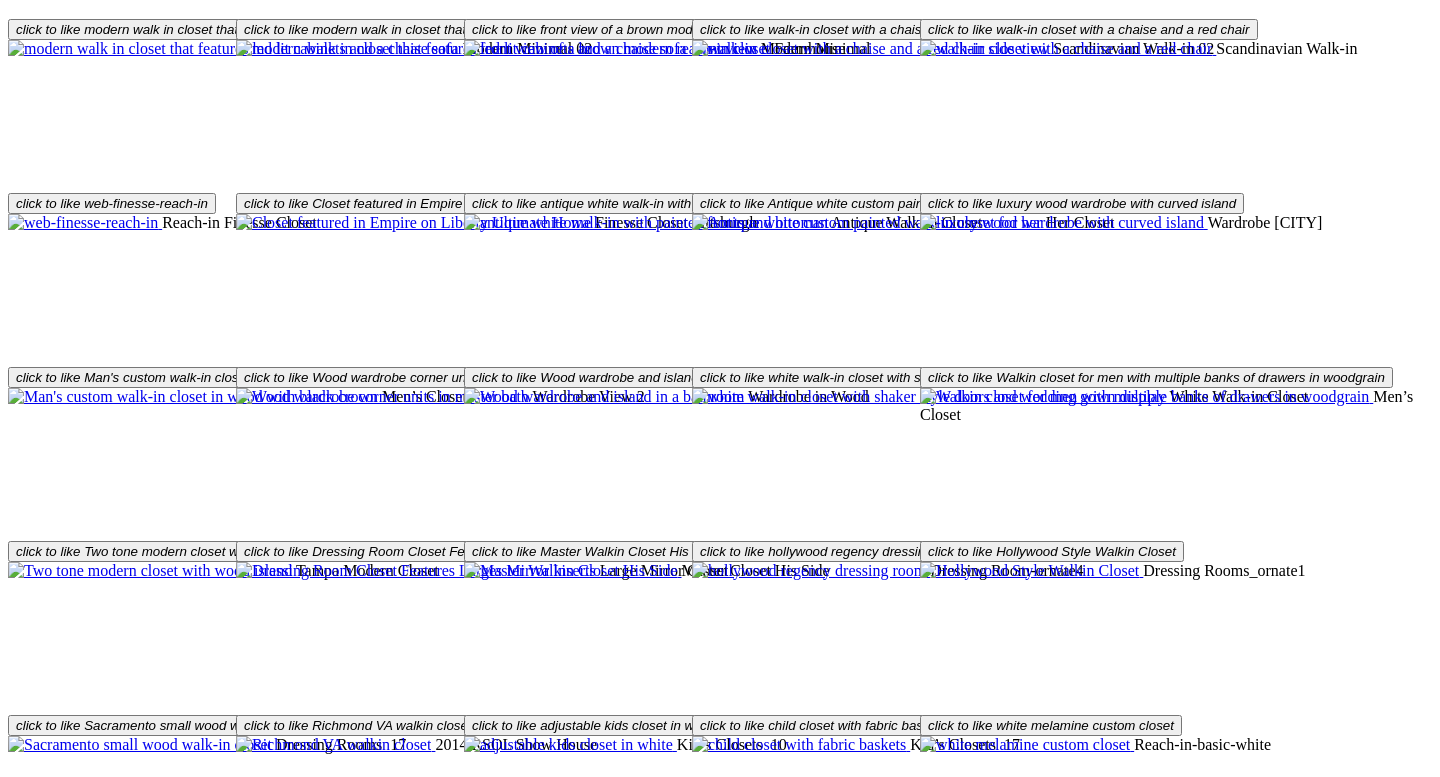 click on "Load More" at bounding box center (44, 2289) 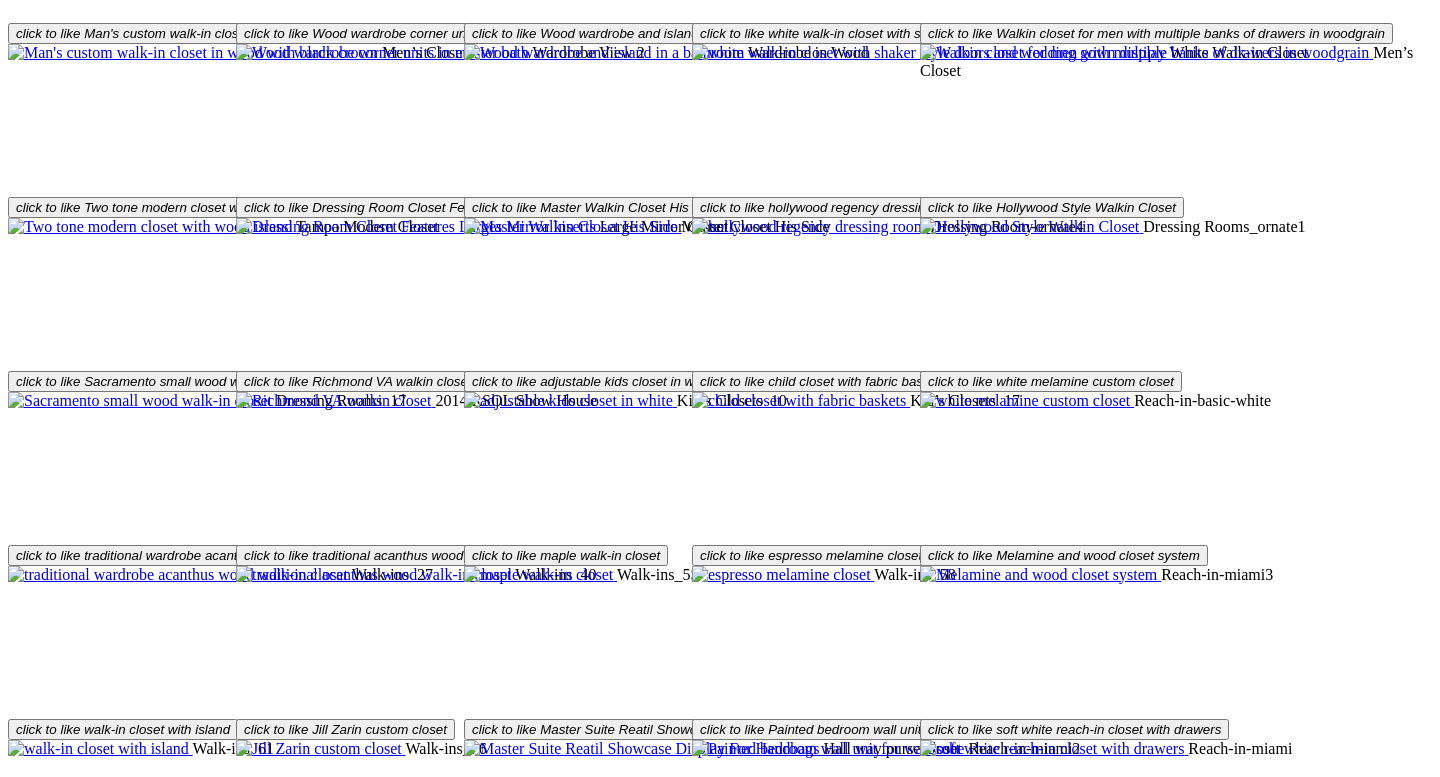 scroll, scrollTop: 4372, scrollLeft: 0, axis: vertical 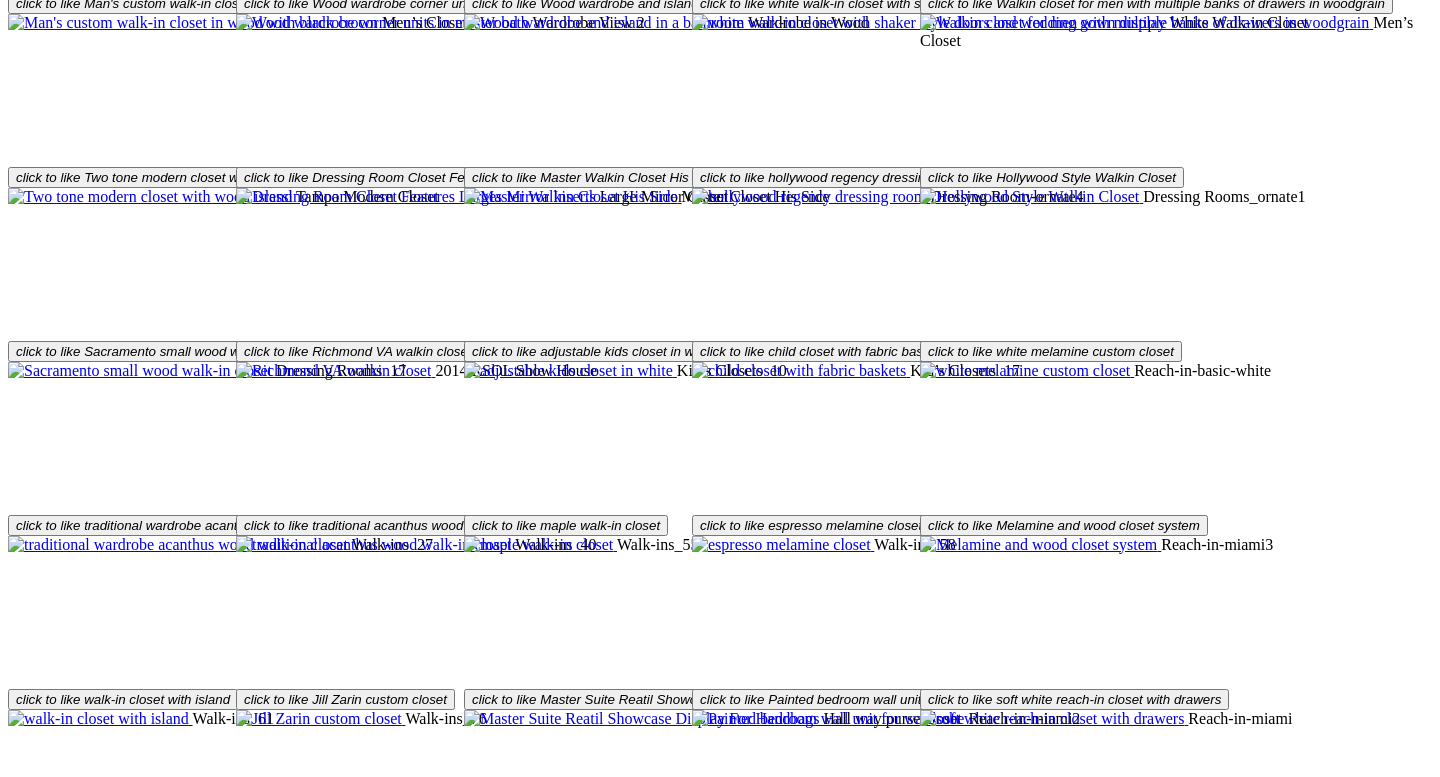 click on "Load More" at bounding box center (44, 2263) 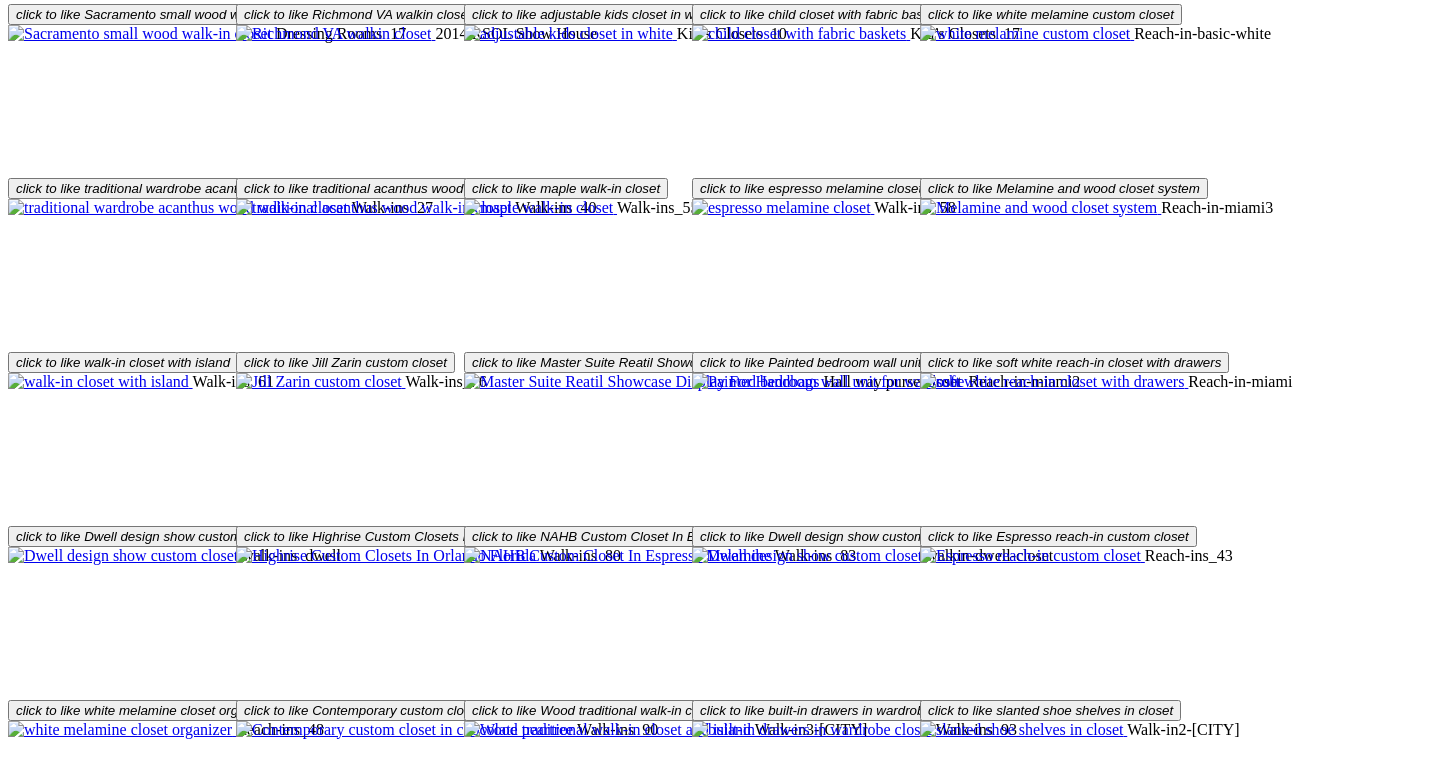 scroll, scrollTop: 4714, scrollLeft: 0, axis: vertical 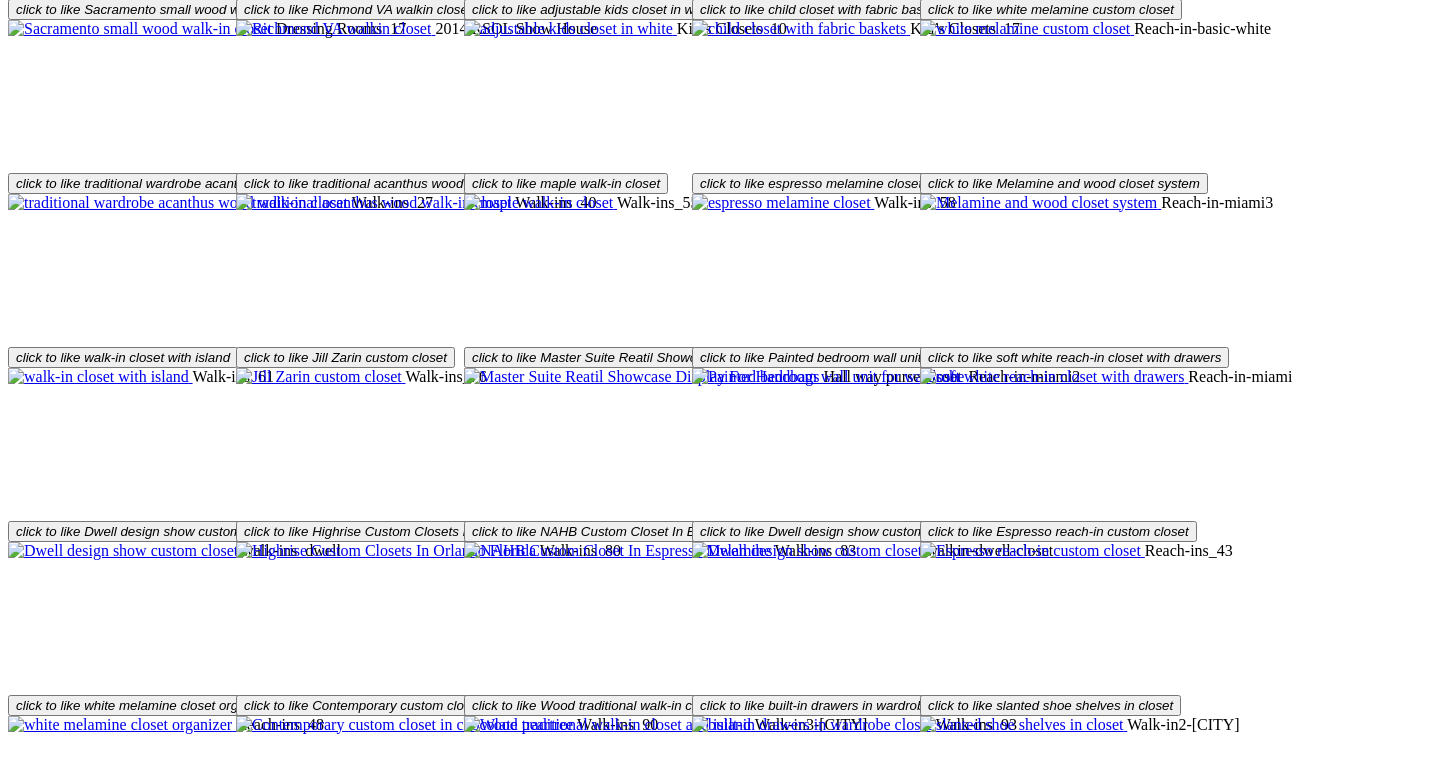 click on "Load More" at bounding box center [44, 2269] 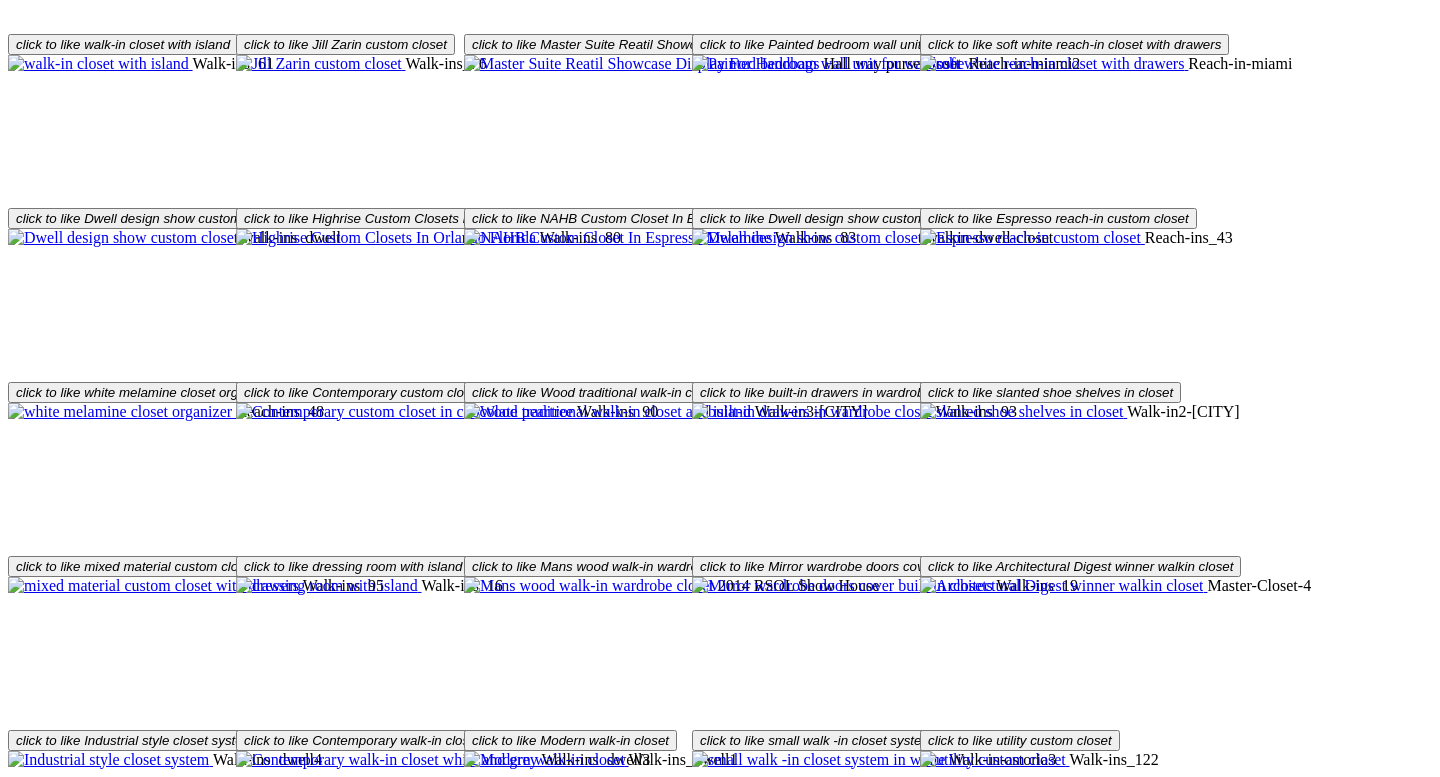 scroll, scrollTop: 5034, scrollLeft: 0, axis: vertical 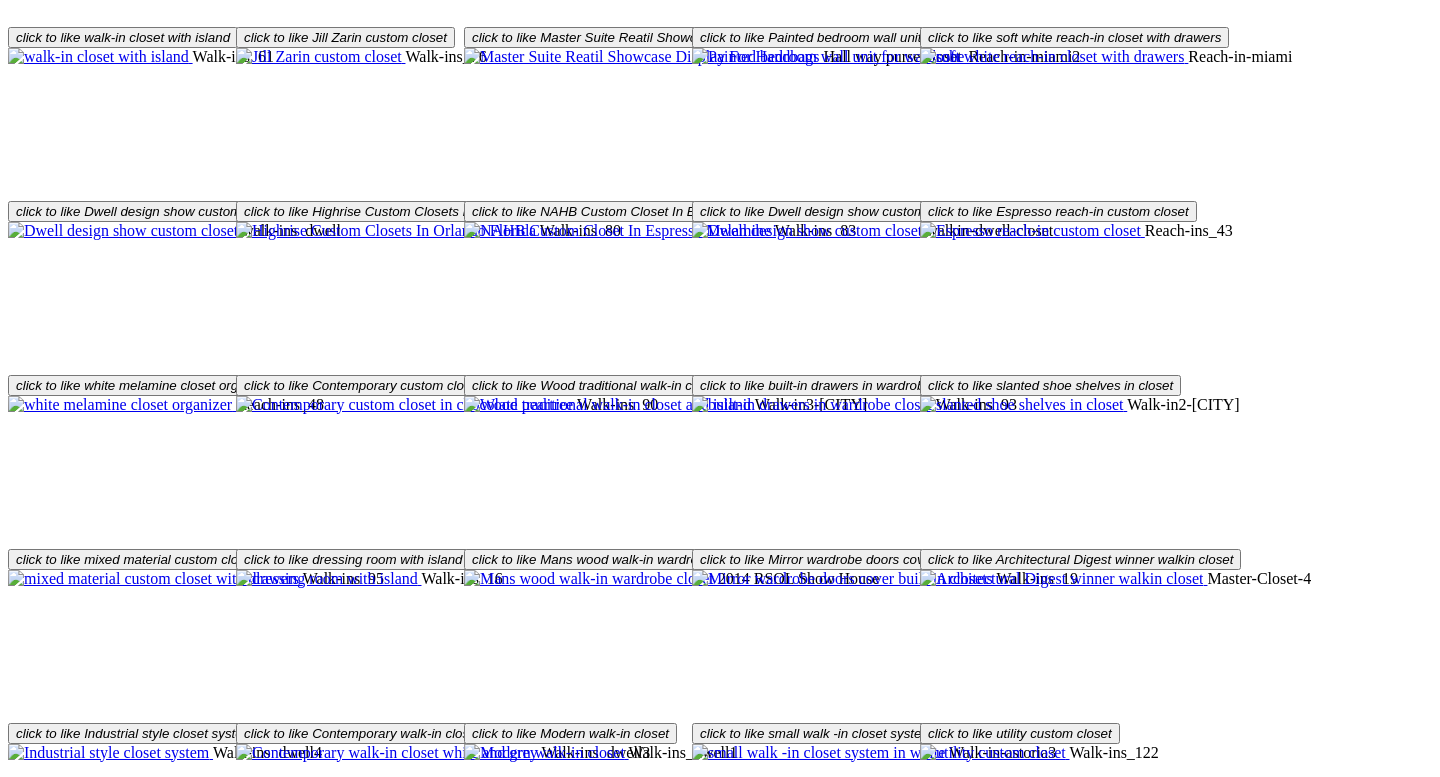 click at bounding box center [364, 1971] 